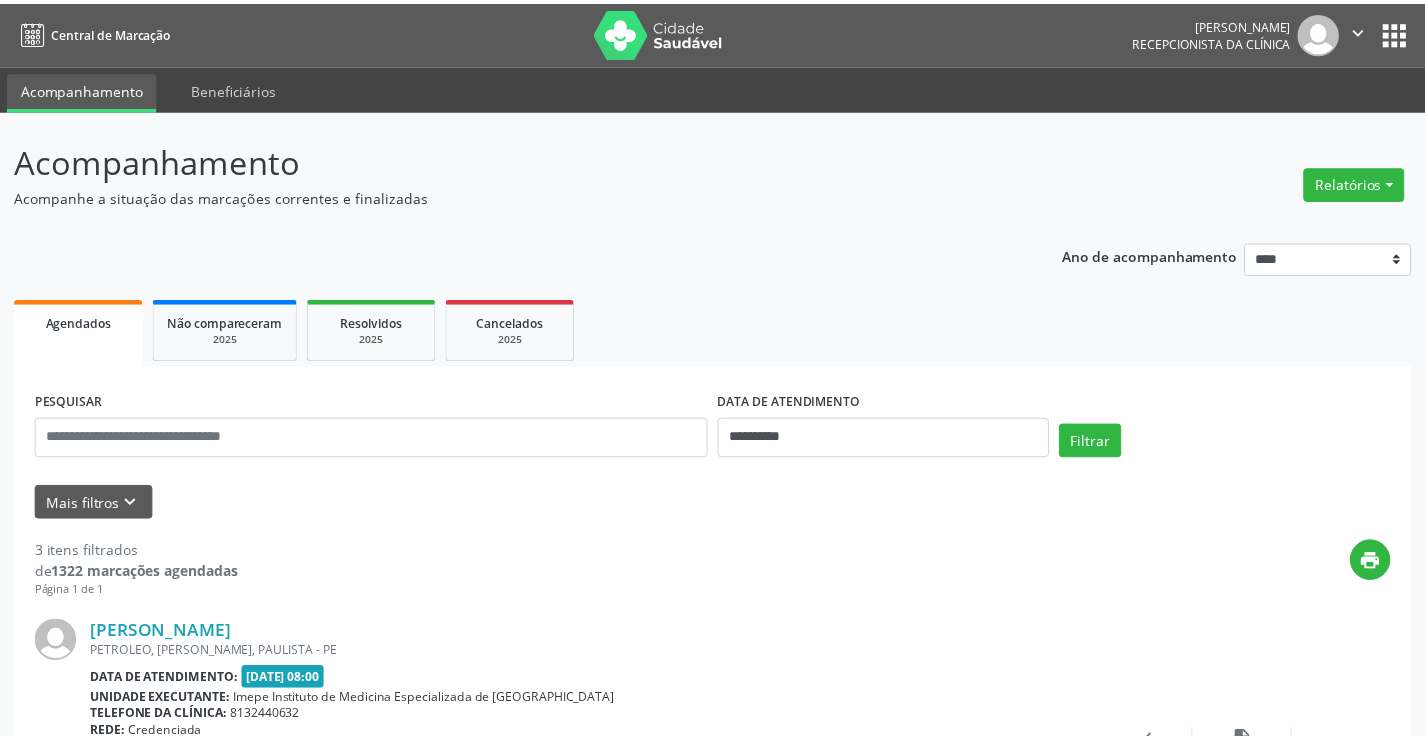scroll, scrollTop: 0, scrollLeft: 0, axis: both 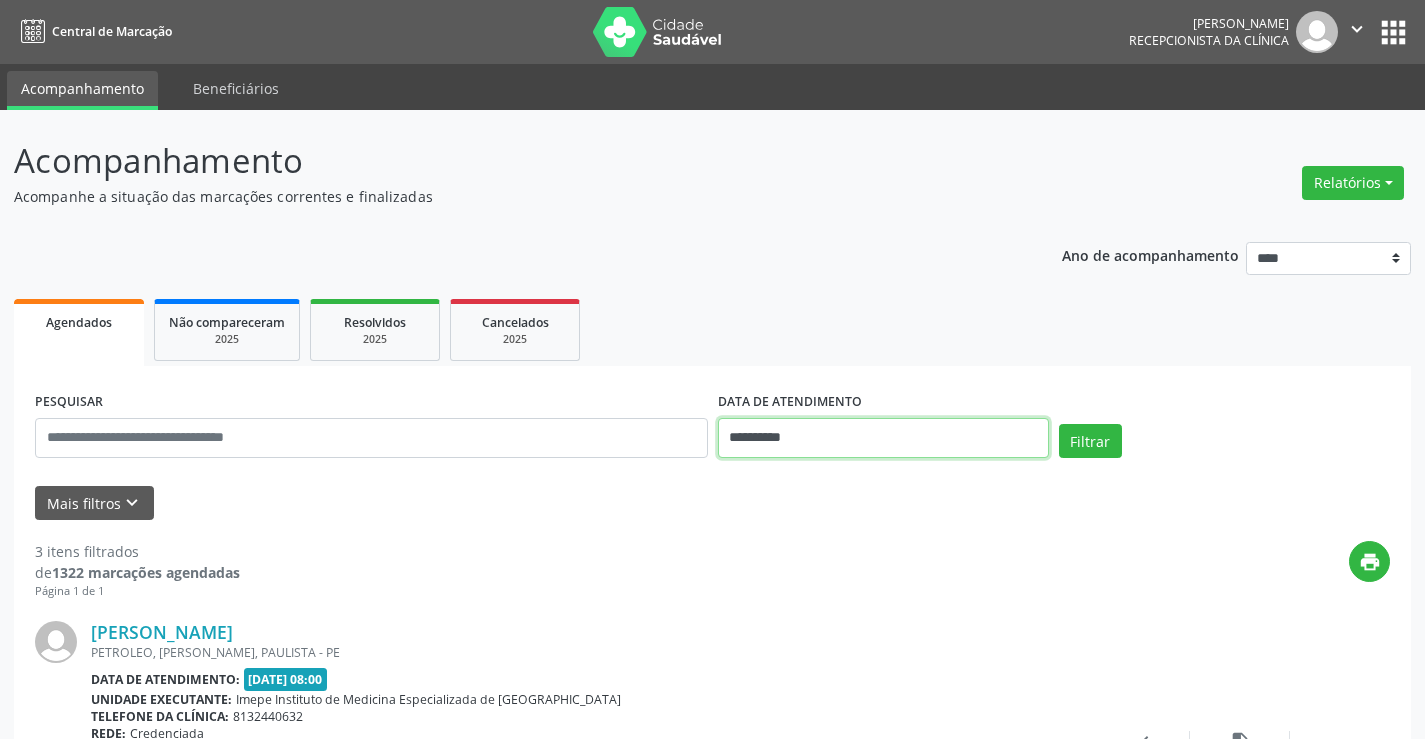 click on "**********" at bounding box center (883, 438) 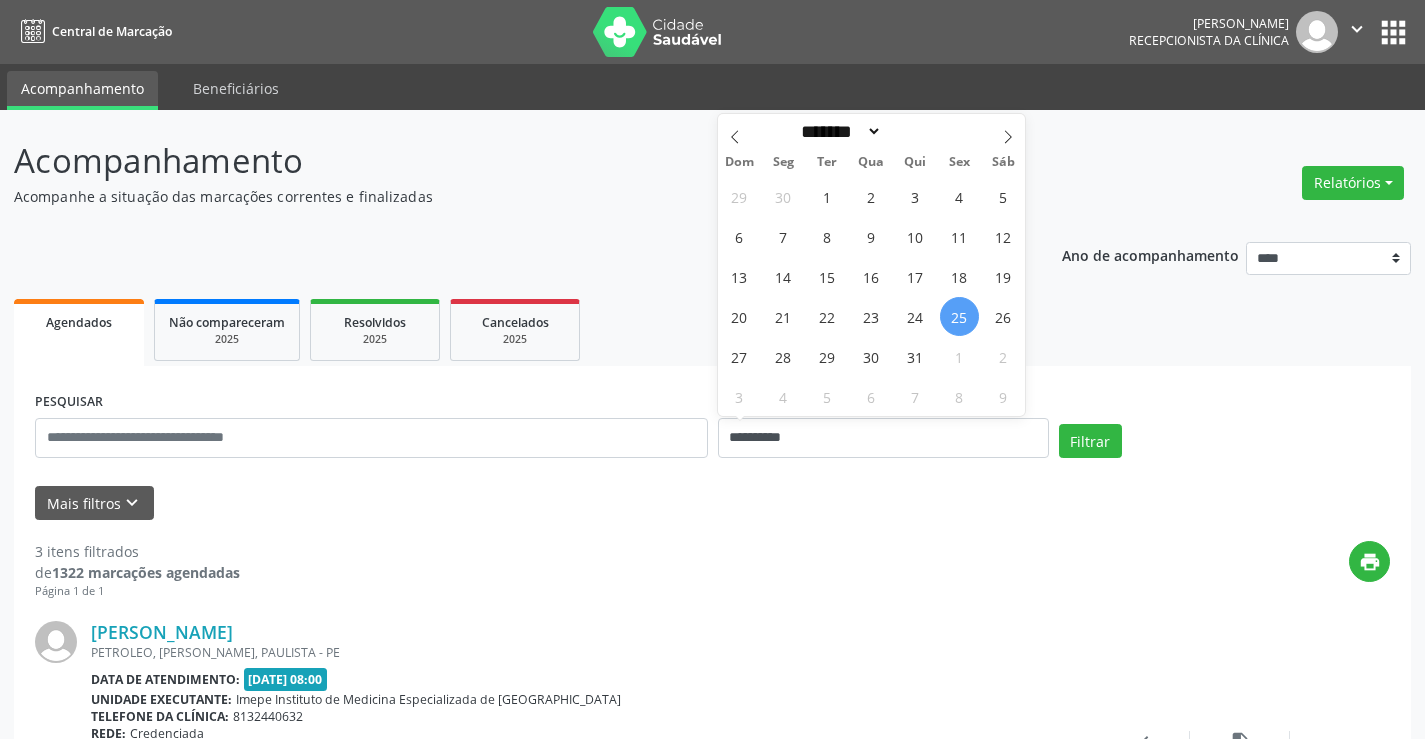 click on "Mais filtros
keyboard_arrow_down" at bounding box center (712, 503) 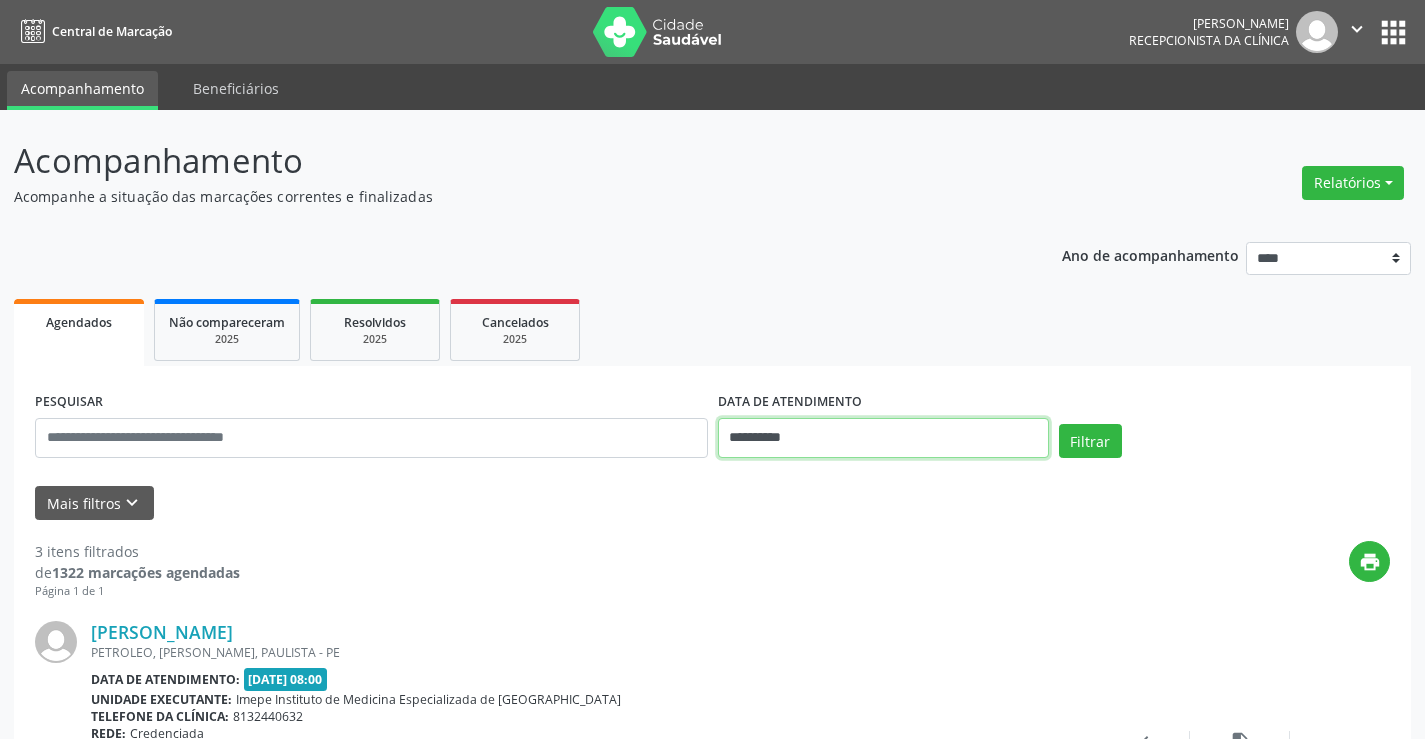 click on "**********" at bounding box center [883, 438] 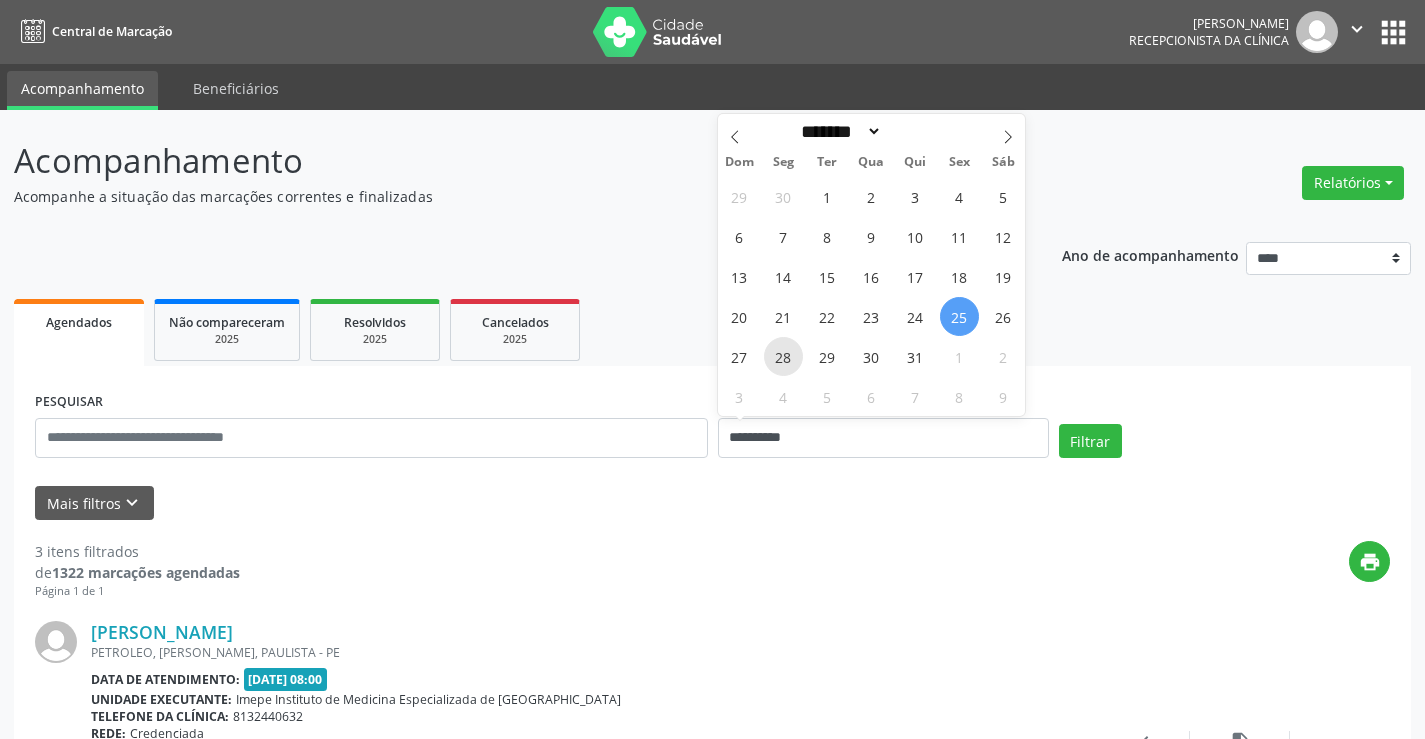 click on "28" at bounding box center (783, 356) 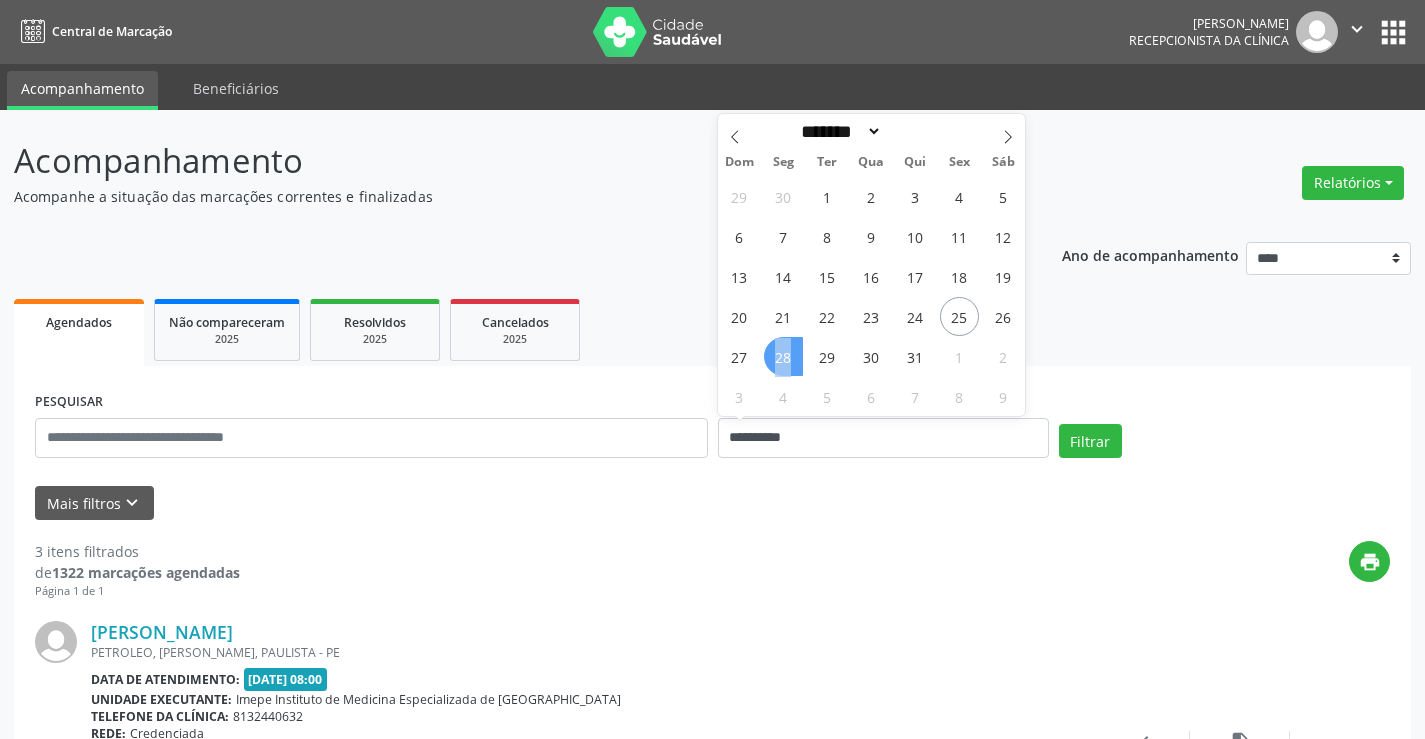 click on "28" at bounding box center (783, 356) 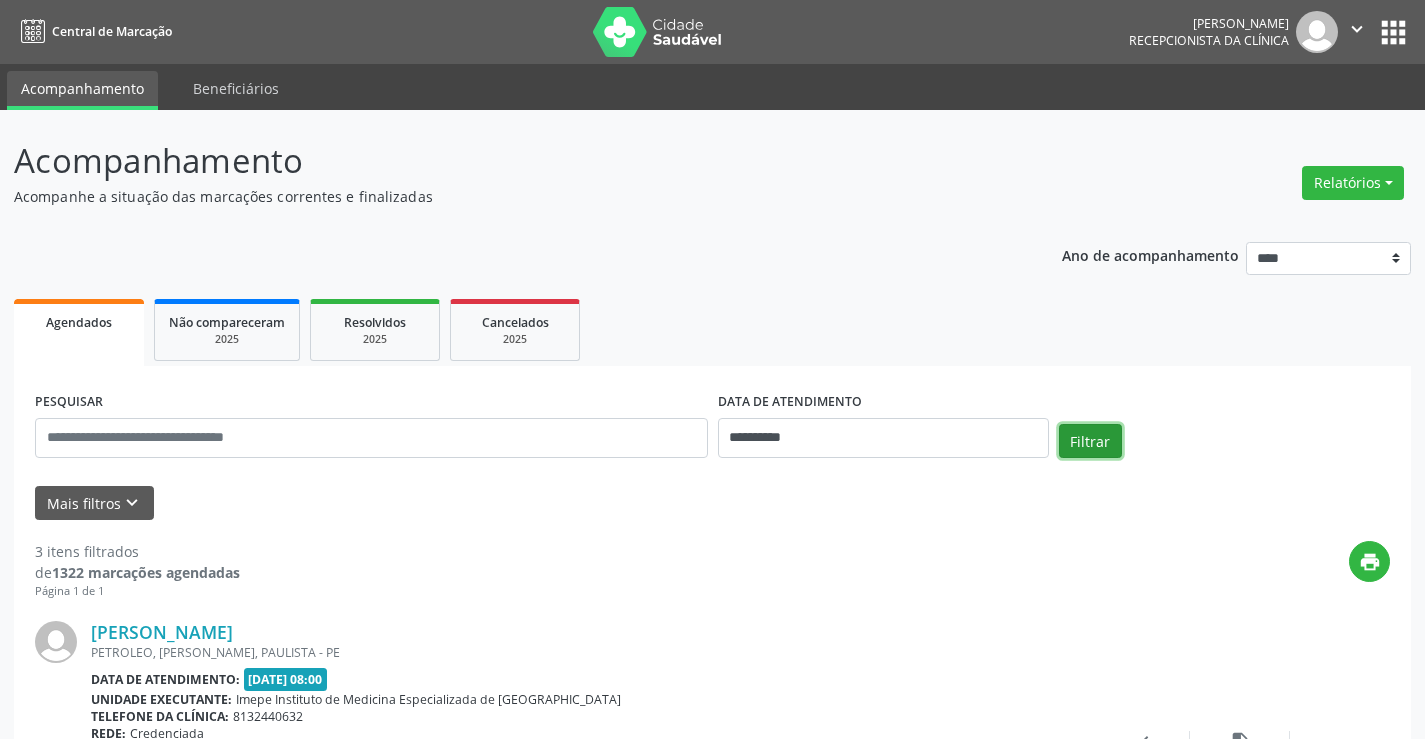 click on "Filtrar" at bounding box center [1090, 441] 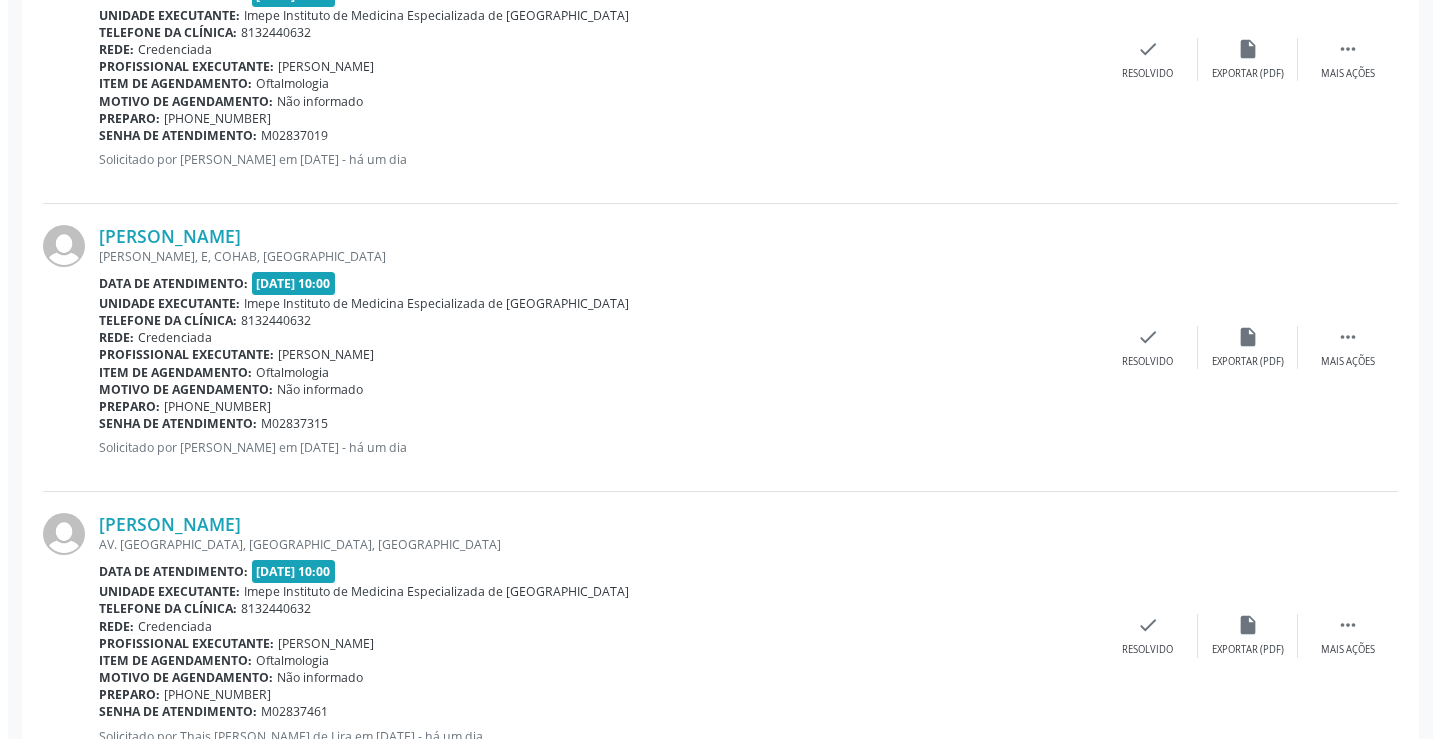 scroll, scrollTop: 1625, scrollLeft: 0, axis: vertical 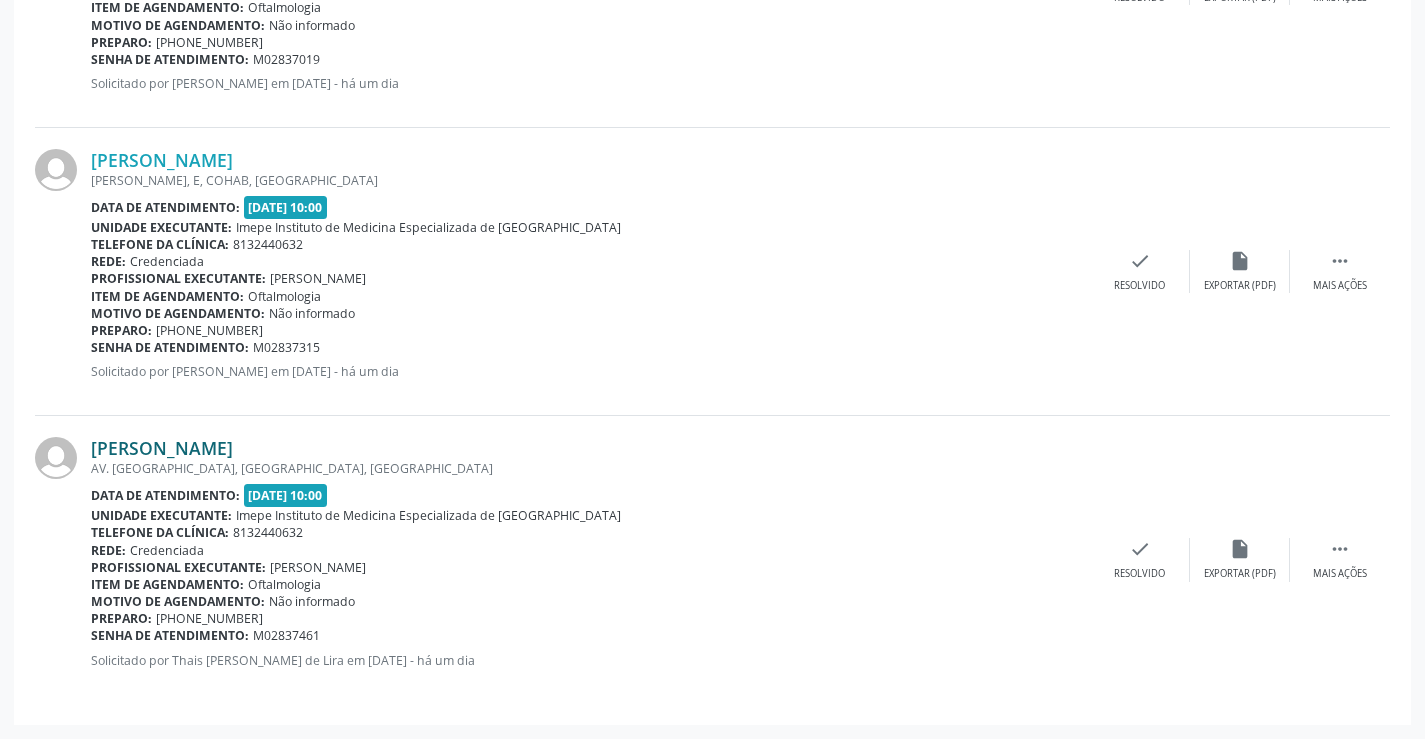 click on "[PERSON_NAME]" at bounding box center [162, 448] 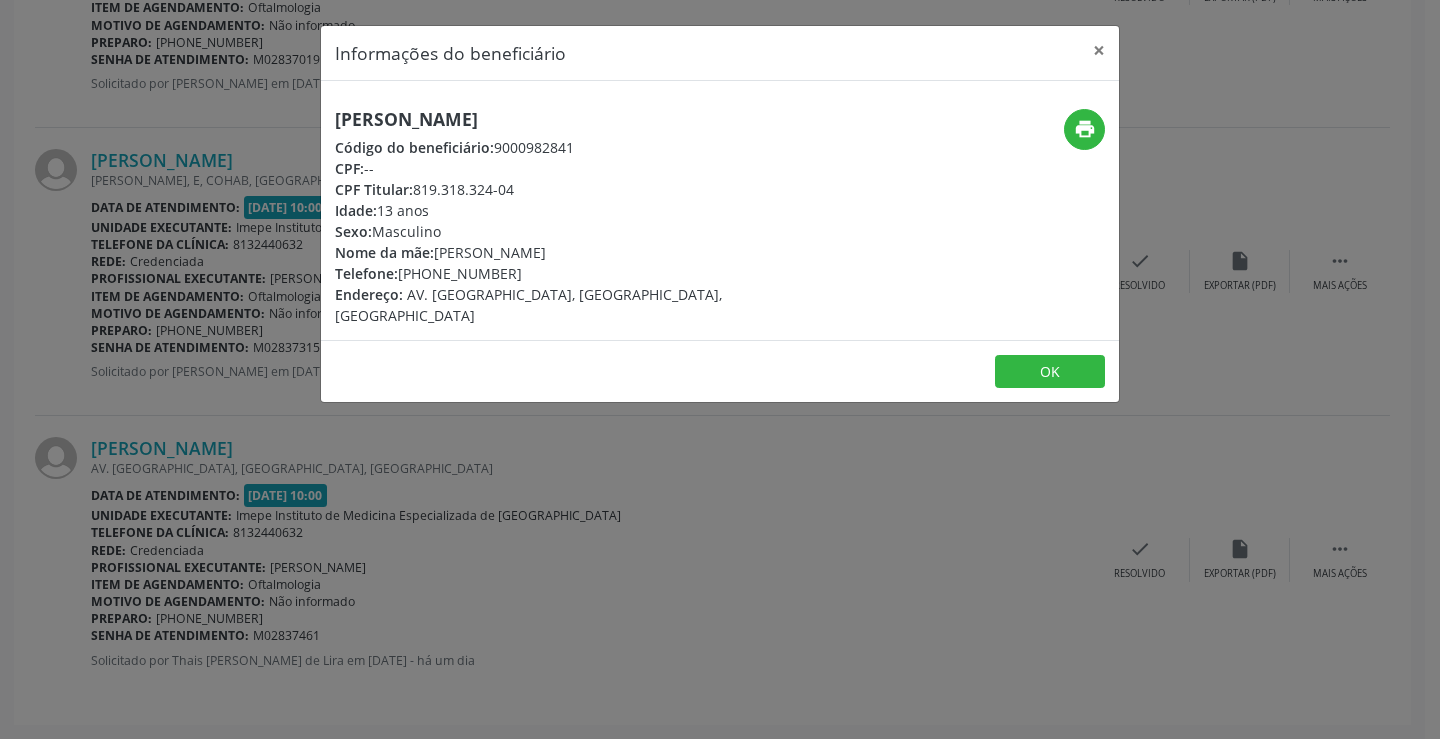 drag, startPoint x: 326, startPoint y: 120, endPoint x: 740, endPoint y: 114, distance: 414.0435 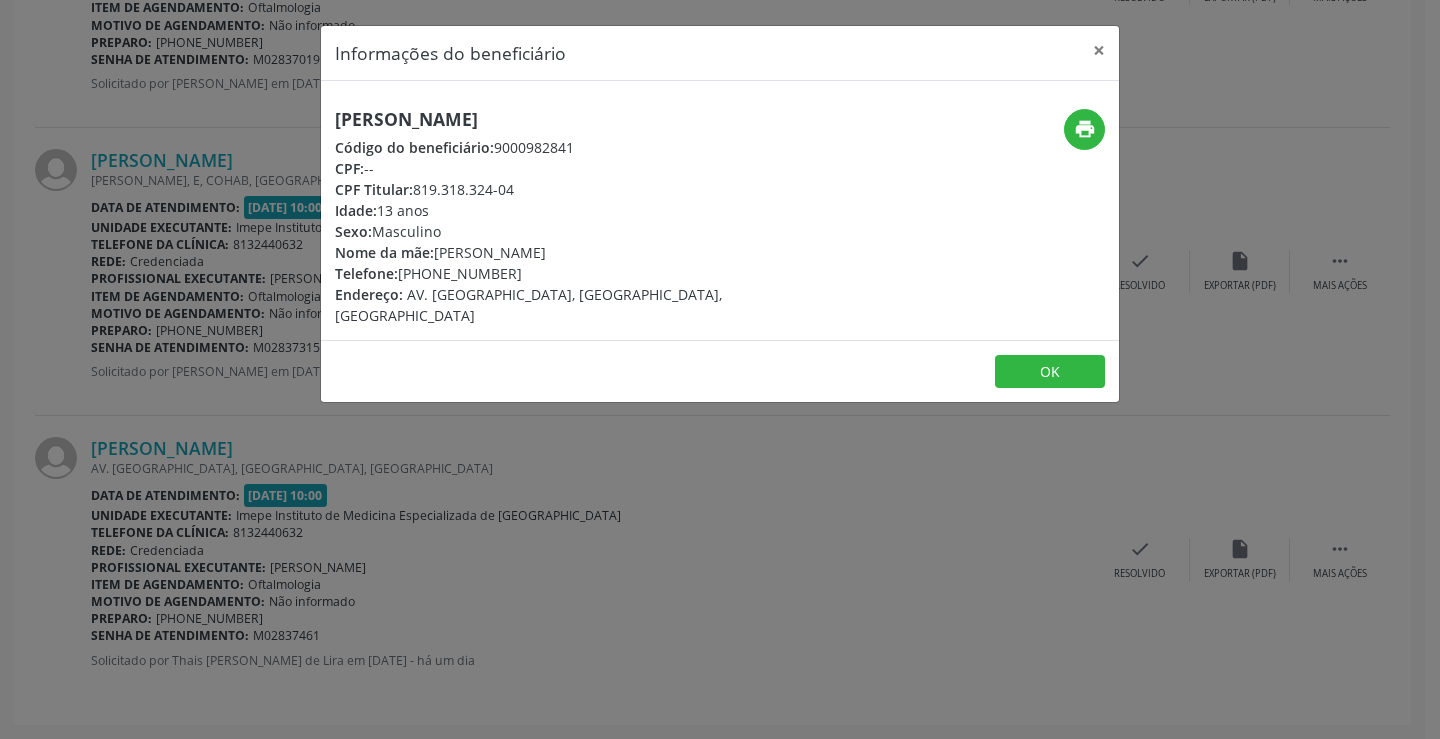 drag, startPoint x: 437, startPoint y: 269, endPoint x: 507, endPoint y: 264, distance: 70.178345 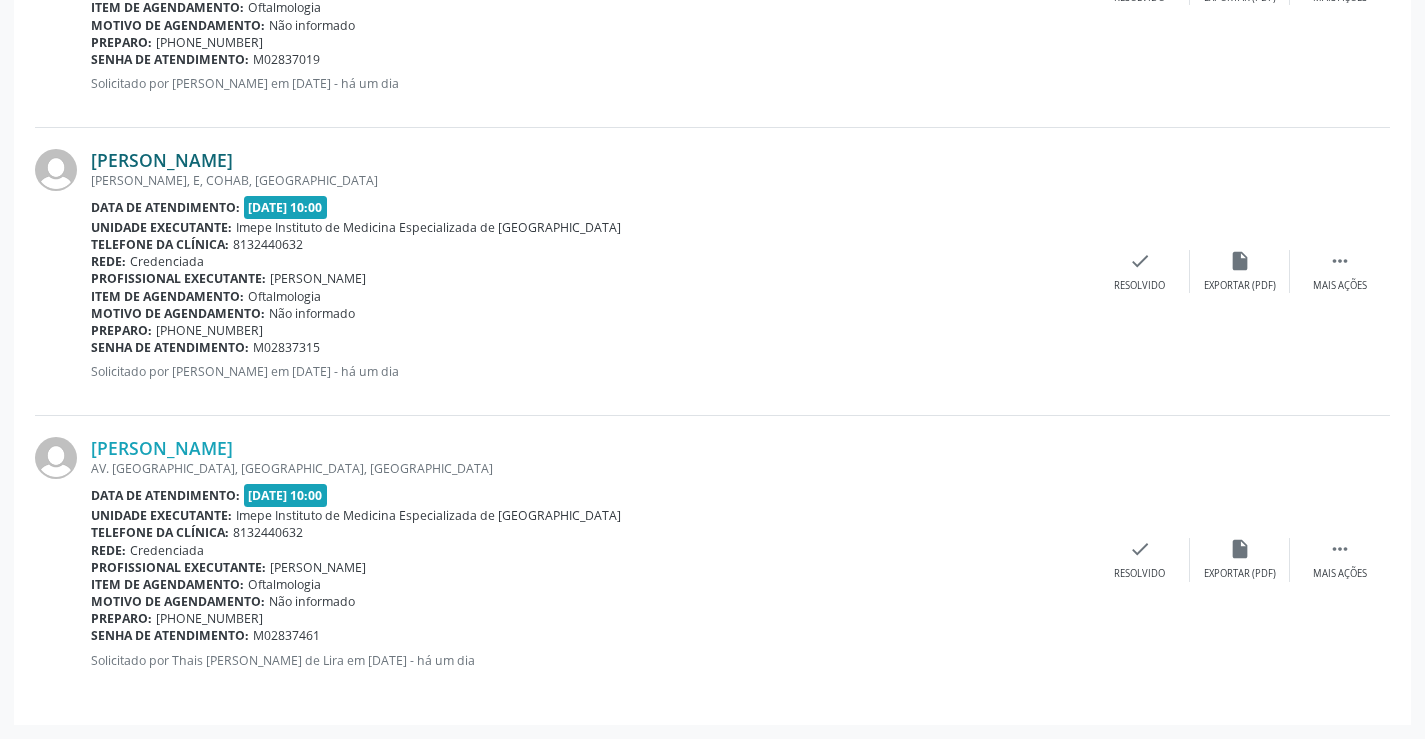 click on "[PERSON_NAME]" at bounding box center [162, 160] 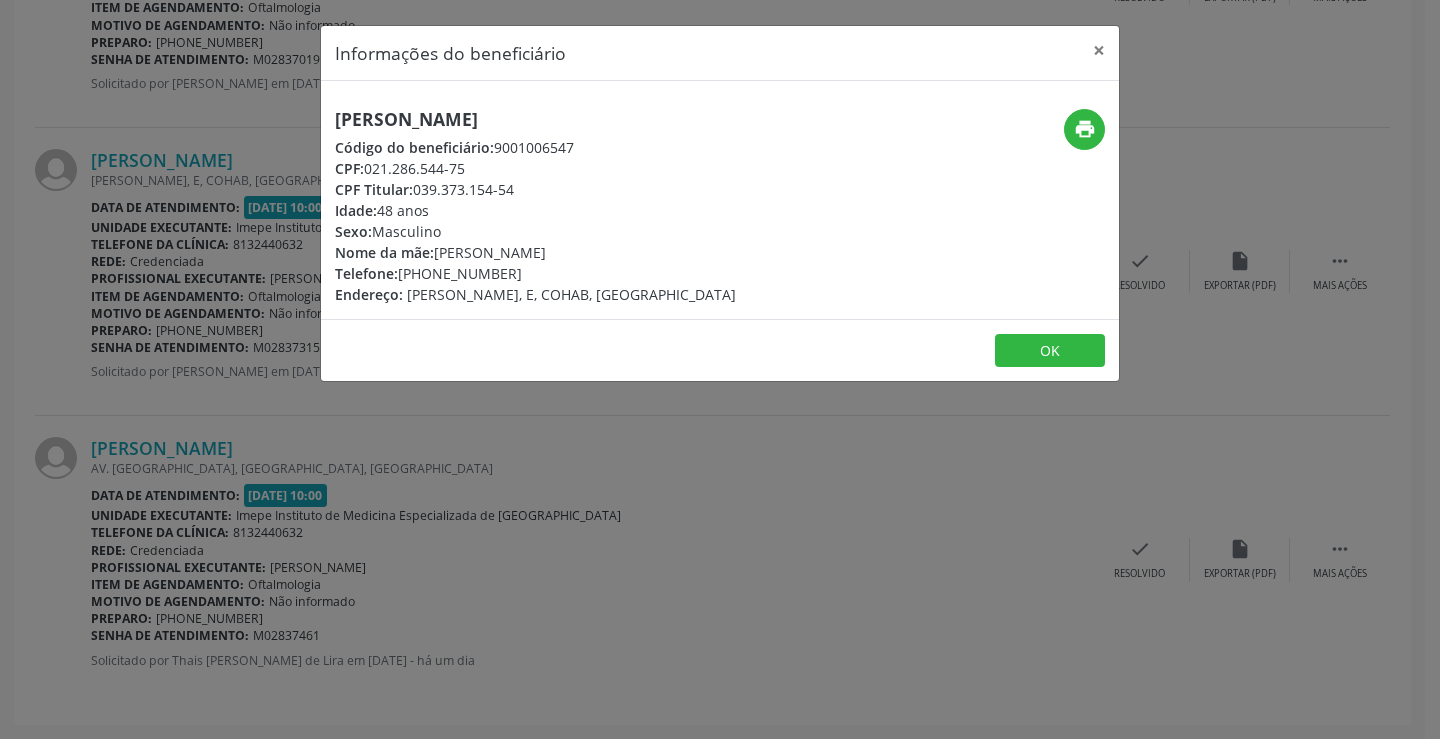 drag, startPoint x: 322, startPoint y: 112, endPoint x: 621, endPoint y: 164, distance: 303.48807 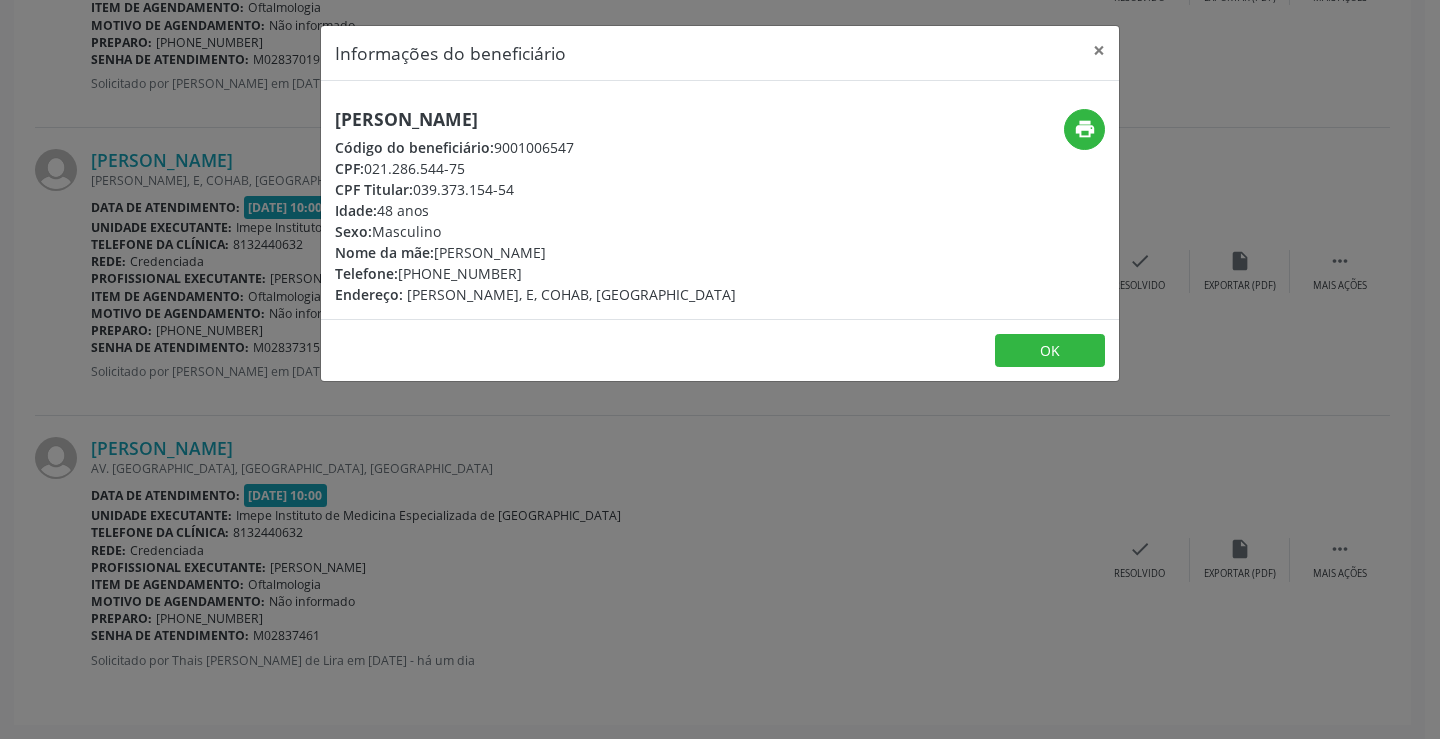 drag, startPoint x: 438, startPoint y: 277, endPoint x: 506, endPoint y: 276, distance: 68.007355 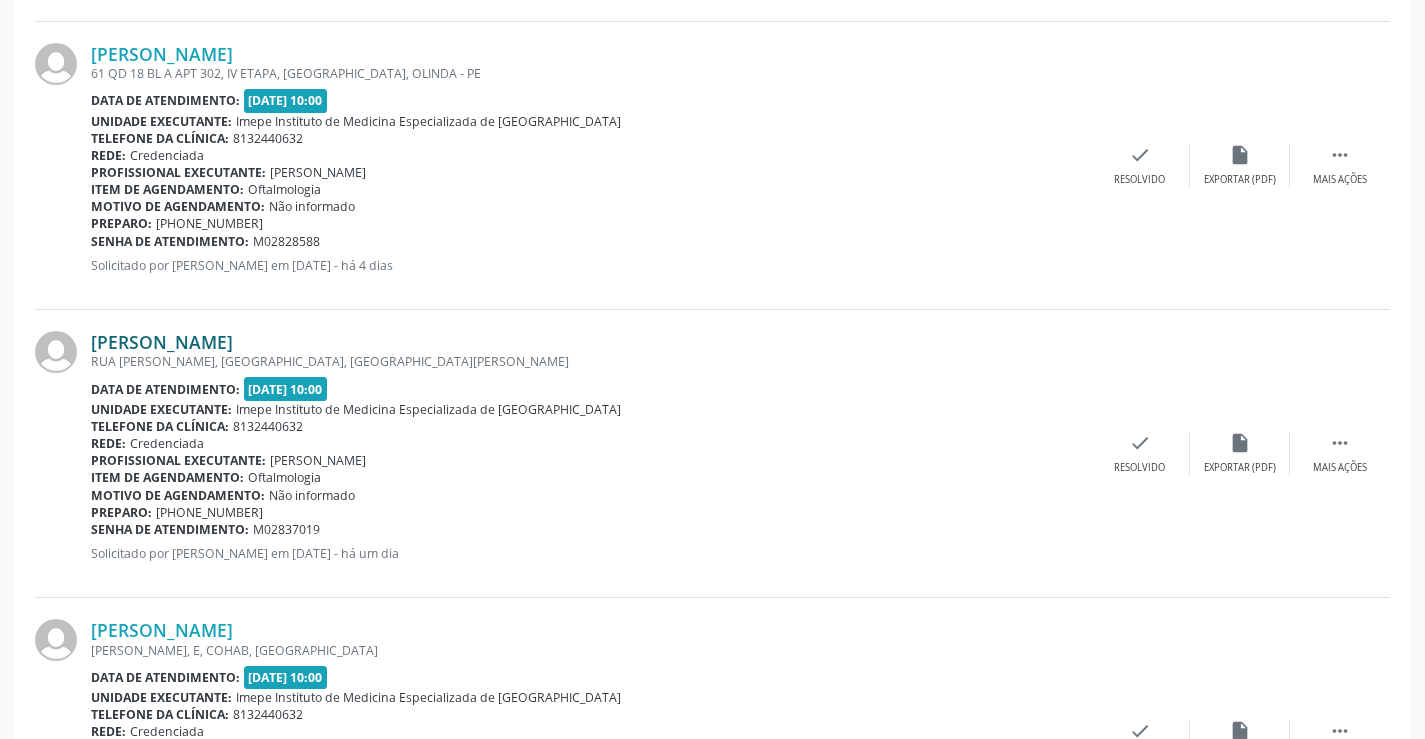 scroll, scrollTop: 1125, scrollLeft: 0, axis: vertical 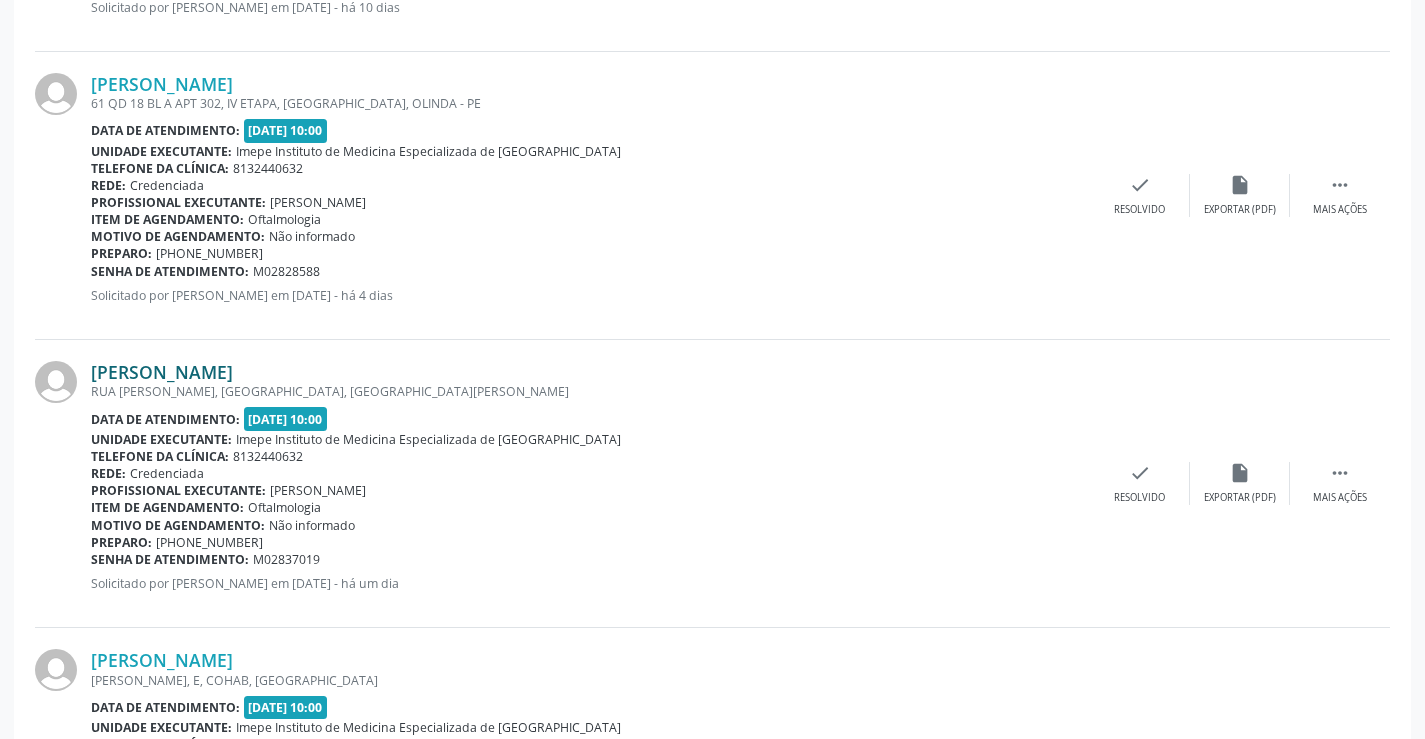 click on "[PERSON_NAME]" at bounding box center (162, 372) 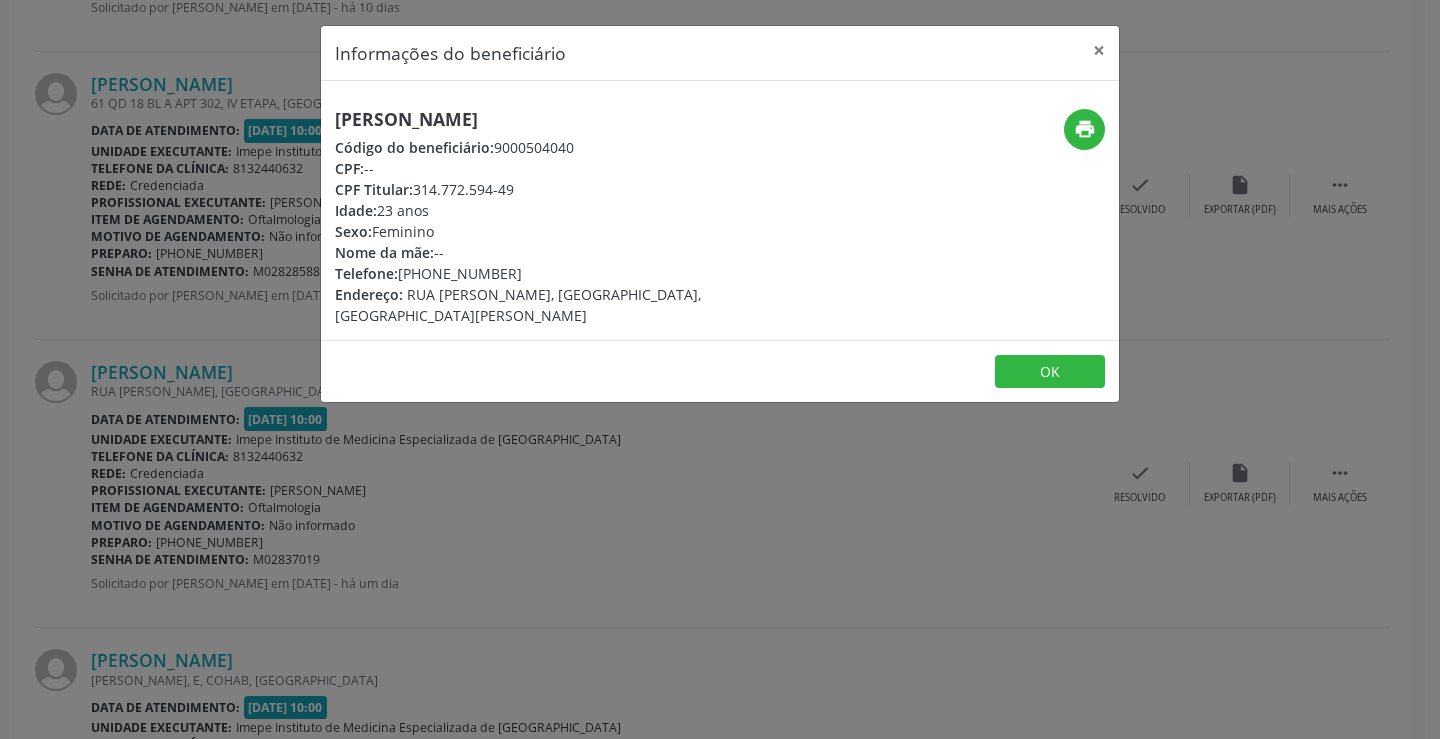 drag, startPoint x: 571, startPoint y: 94, endPoint x: 770, endPoint y: 111, distance: 199.72481 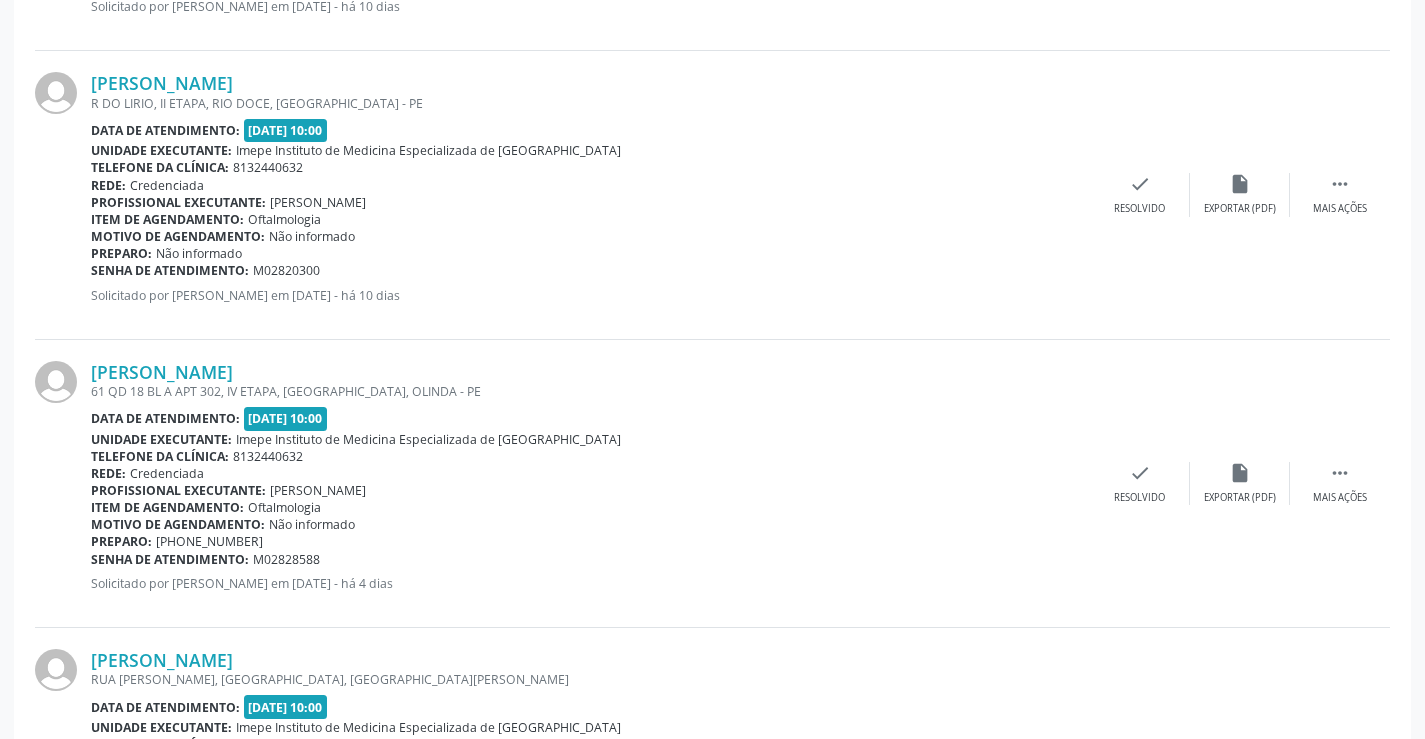 scroll, scrollTop: 825, scrollLeft: 0, axis: vertical 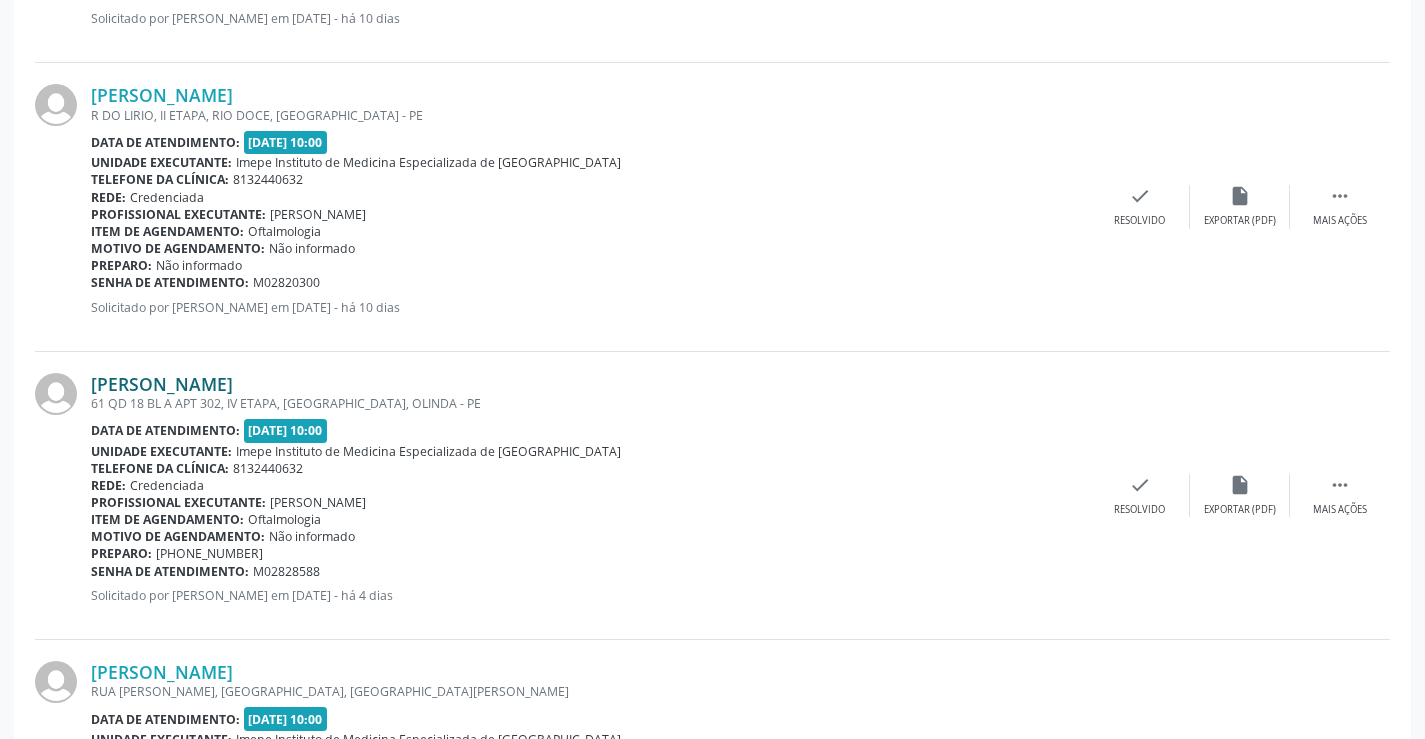 click on "[PERSON_NAME]" at bounding box center (162, 384) 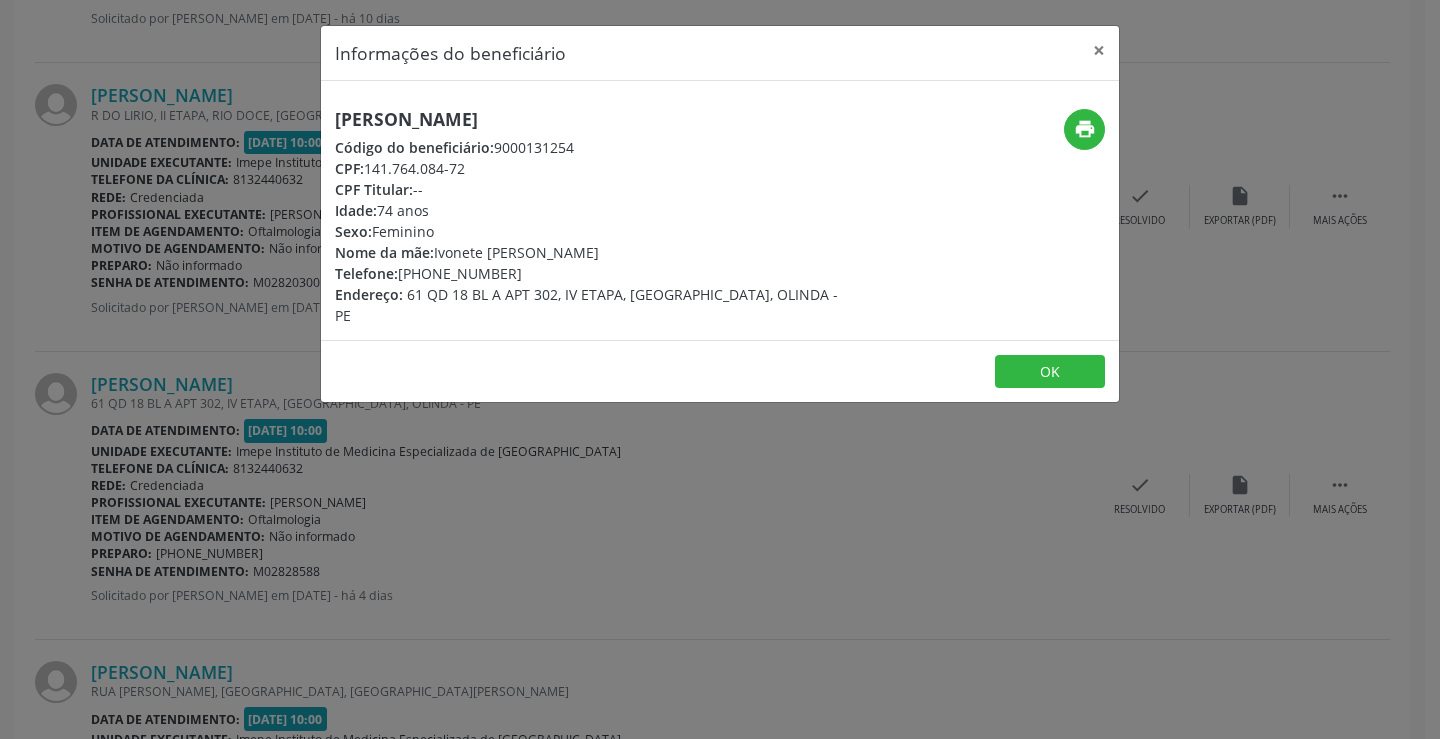 drag, startPoint x: 331, startPoint y: 126, endPoint x: 530, endPoint y: 125, distance: 199.00252 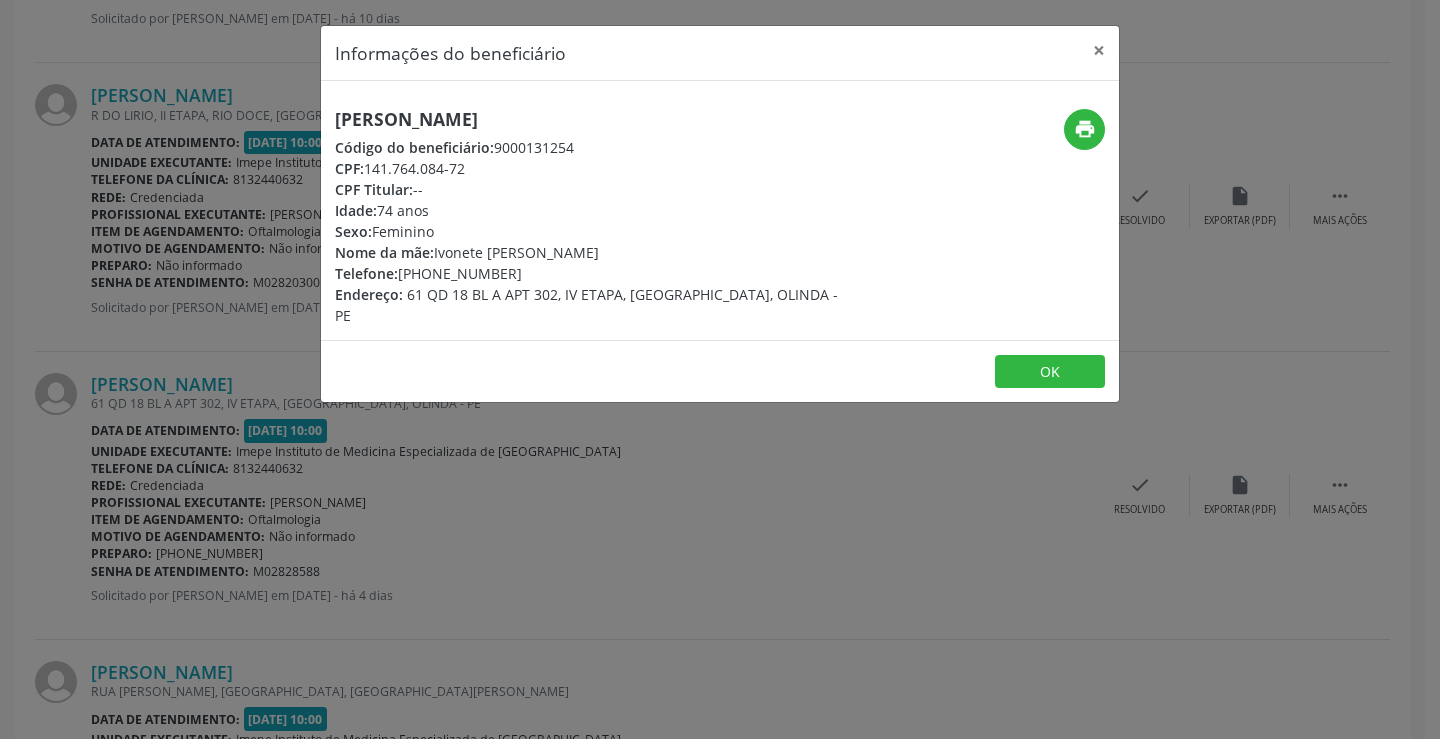 click on "Informações do beneficiário ×
[PERSON_NAME]
Código do beneficiário:
9000131254
CPF:
141.764.084-72
CPF Titular:
--
Idade:
74 anos
Sexo:
[GEOGRAPHIC_DATA]
Nome da mãe:
[PERSON_NAME]
Telefone:
[PHONE_NUMBER]
Endereço:
61 QD 18 BL A APT 302, IV ETAPA, [GEOGRAPHIC_DATA], OLINDA - PE
print OK" at bounding box center (720, 369) 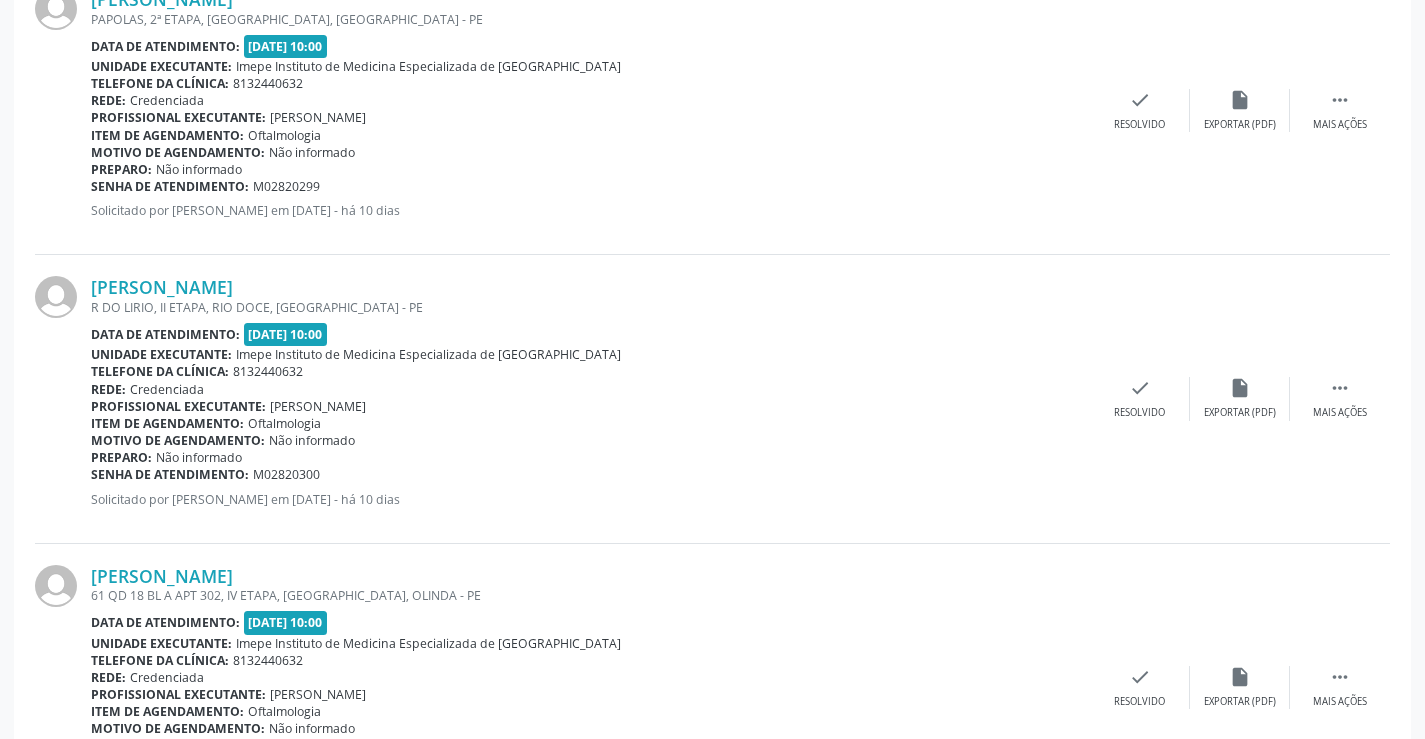 scroll, scrollTop: 625, scrollLeft: 0, axis: vertical 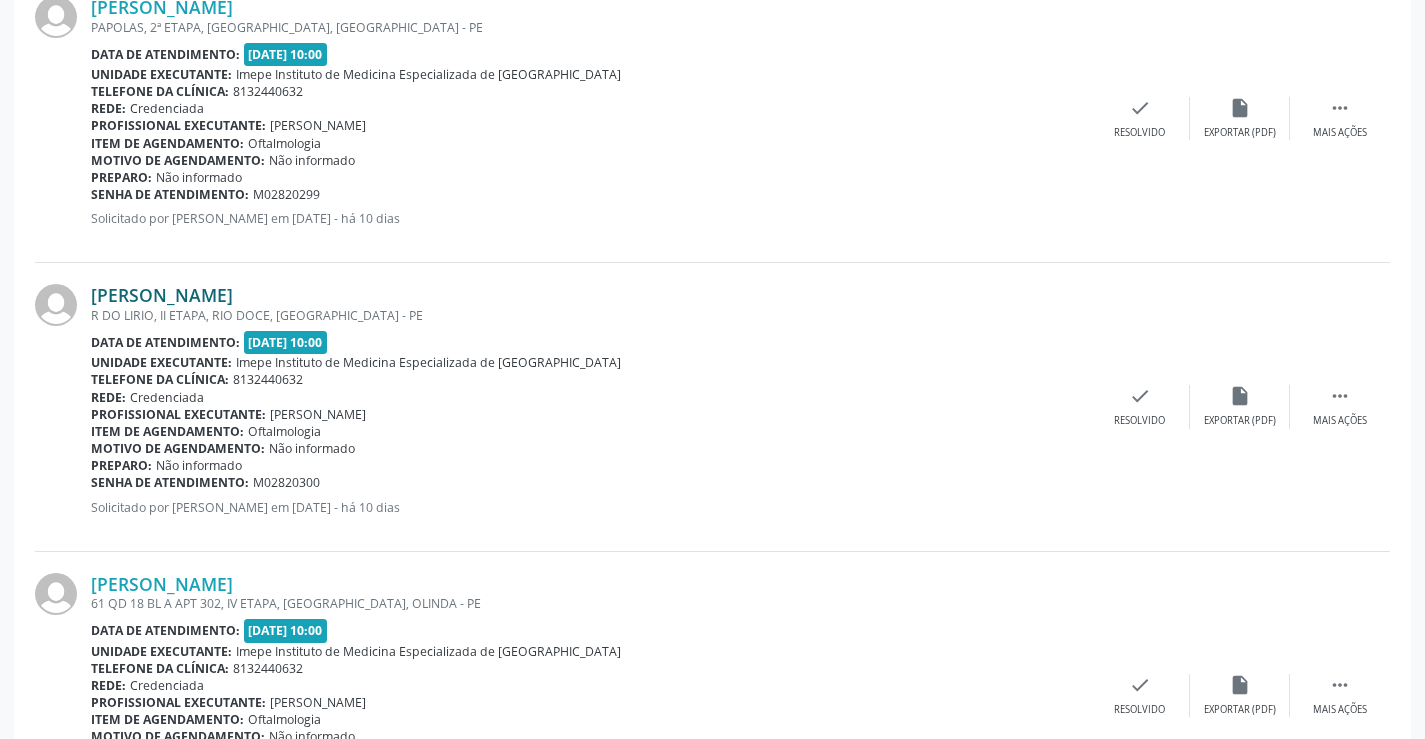 click on "[PERSON_NAME]" at bounding box center (162, 295) 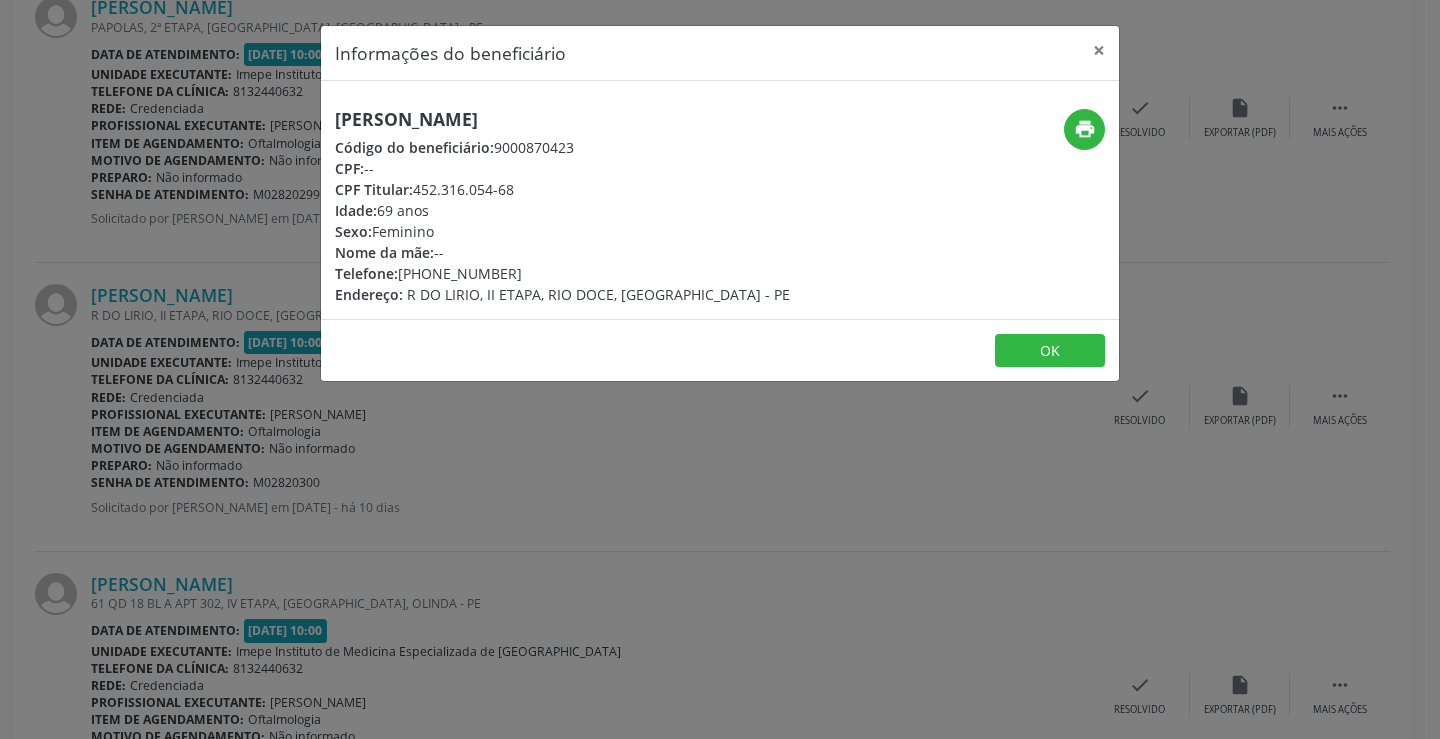 drag, startPoint x: 330, startPoint y: 115, endPoint x: 708, endPoint y: 110, distance: 378.03308 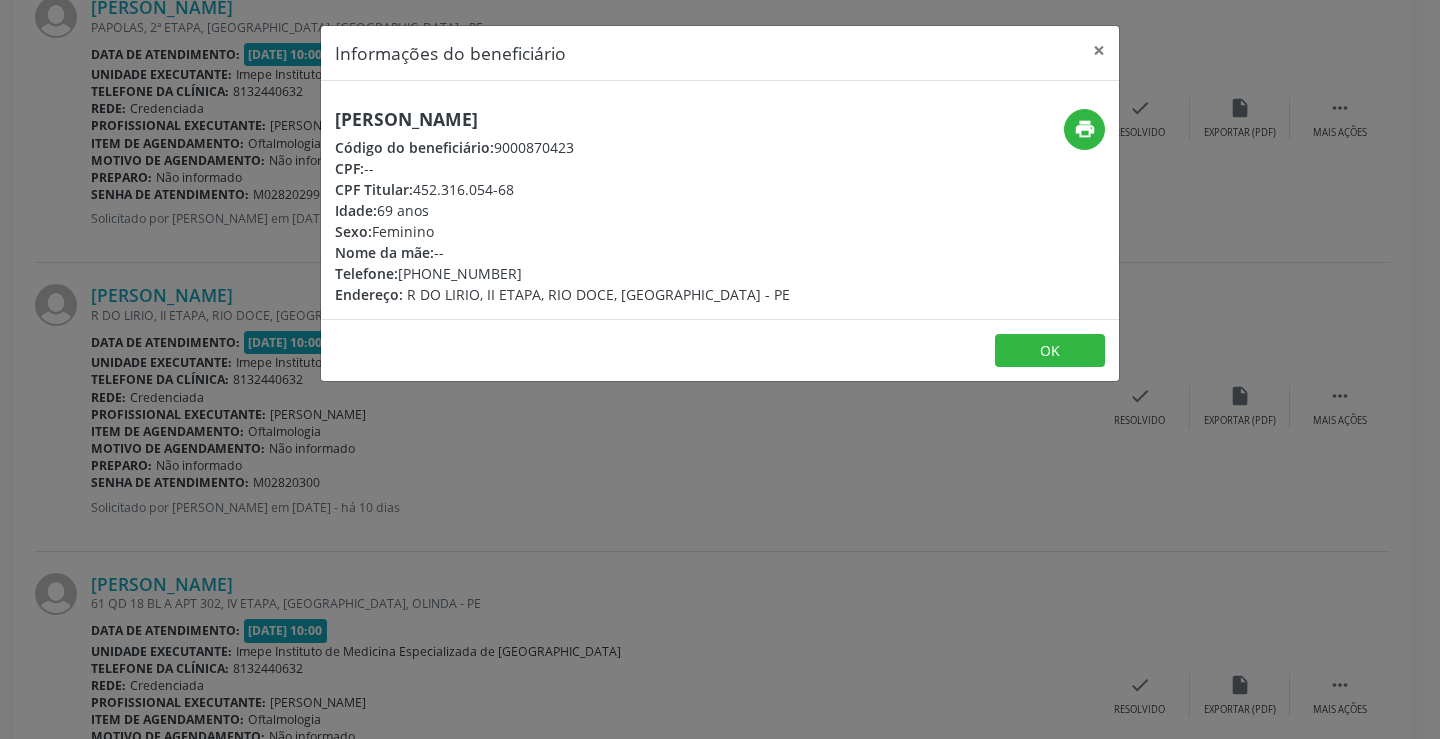 drag, startPoint x: 434, startPoint y: 273, endPoint x: 518, endPoint y: 265, distance: 84.38009 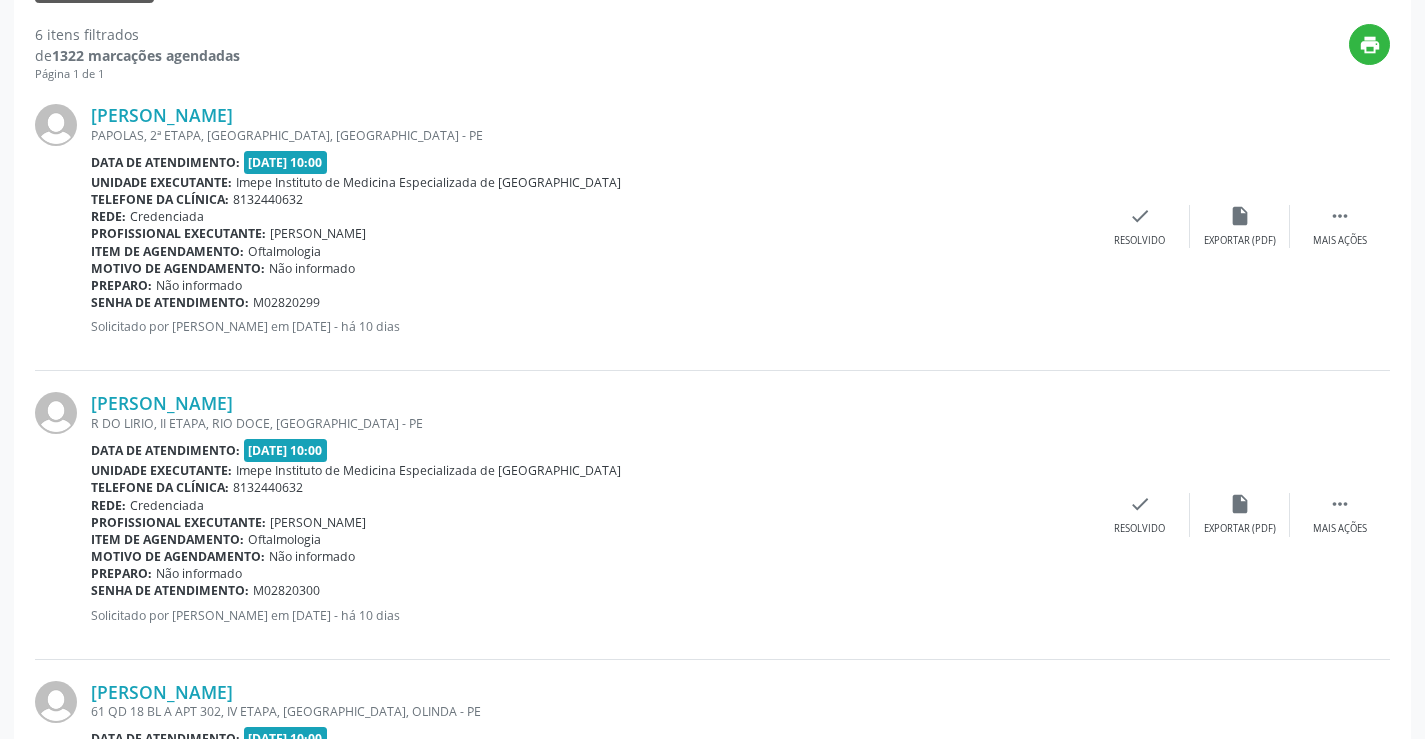 scroll, scrollTop: 525, scrollLeft: 0, axis: vertical 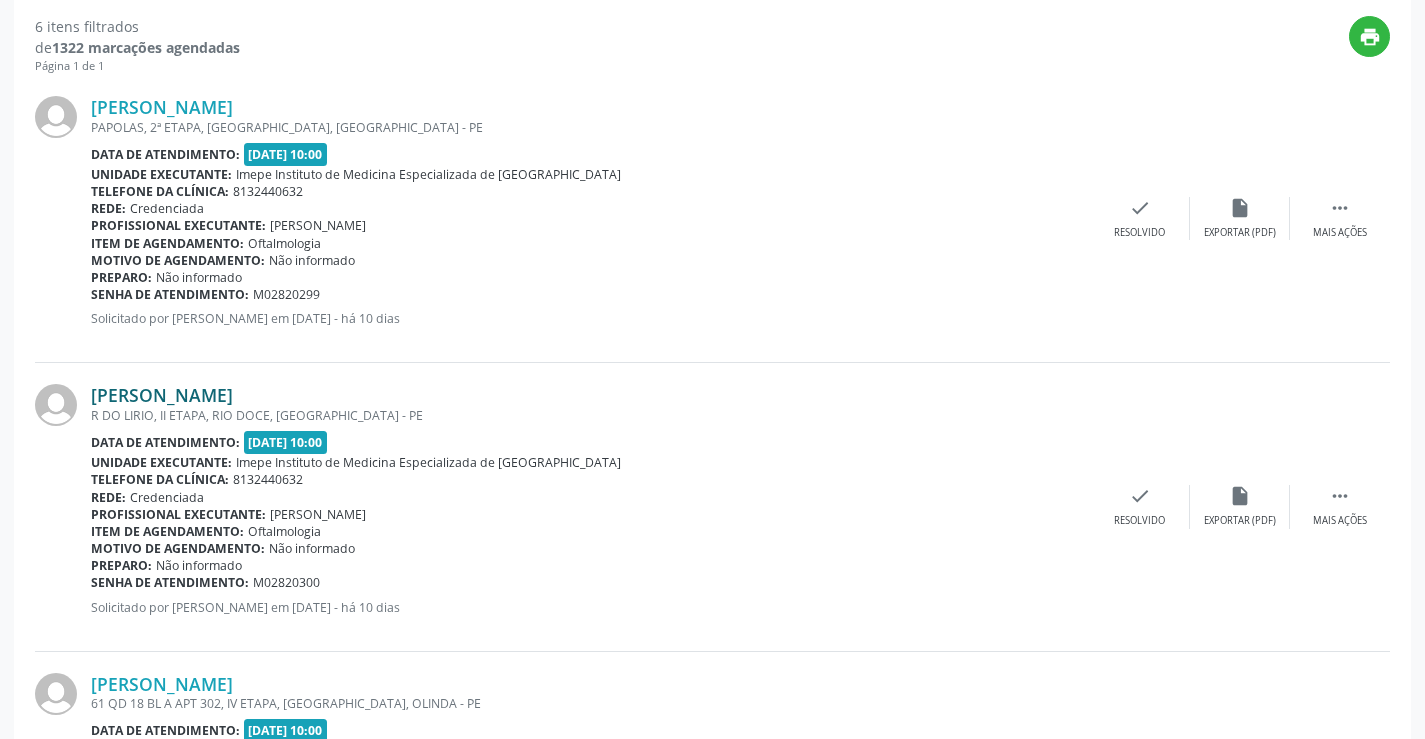 click on "[PERSON_NAME]" at bounding box center (162, 395) 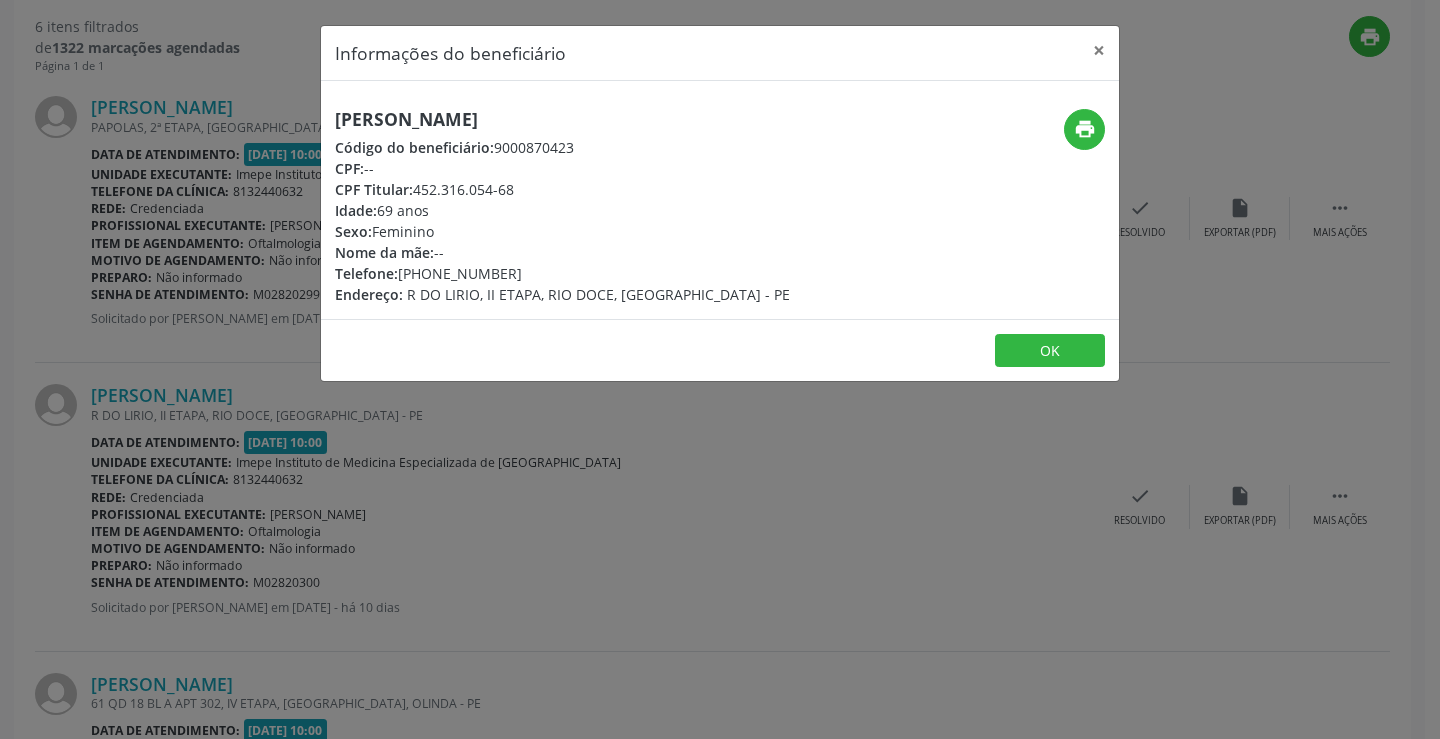 drag, startPoint x: 329, startPoint y: 117, endPoint x: 650, endPoint y: 119, distance: 321.00623 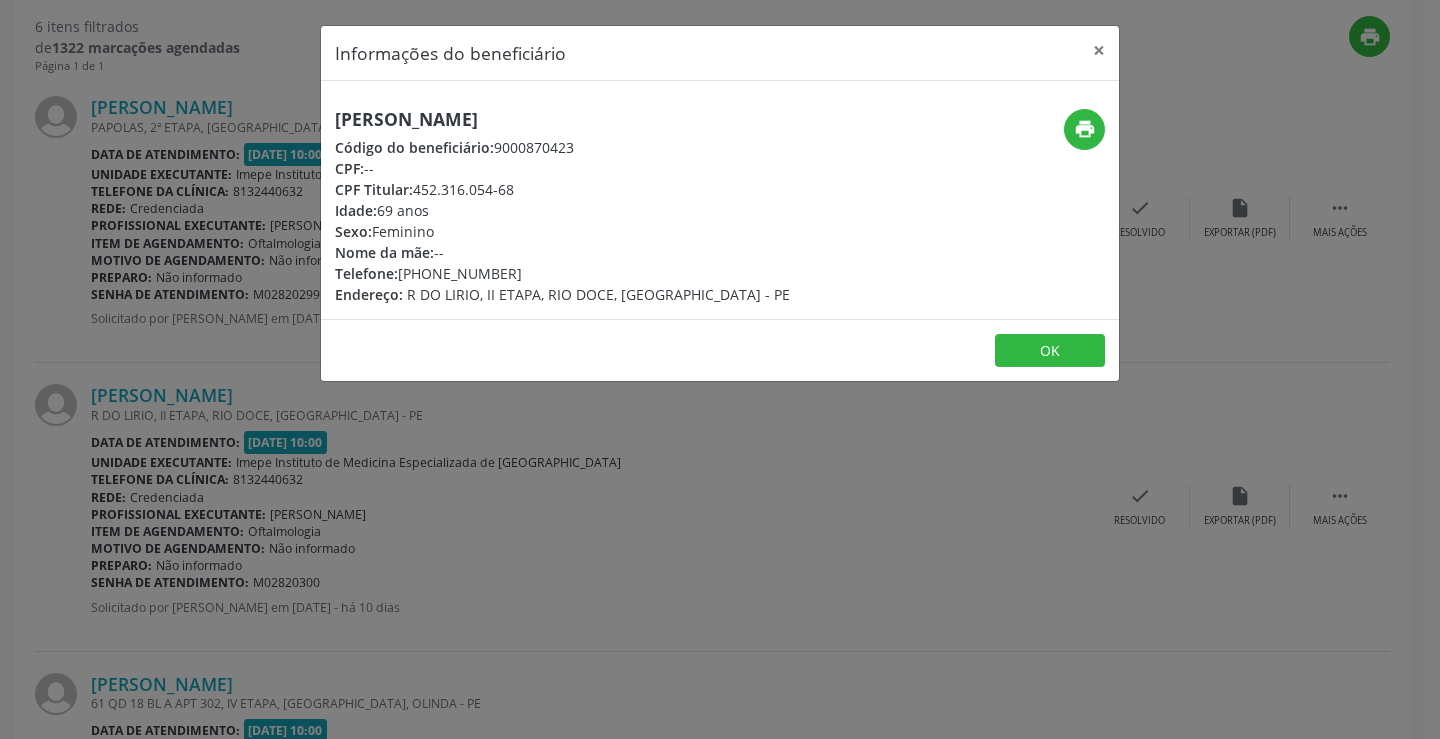 click on "Informações do beneficiário ×
[PERSON_NAME]
Código do beneficiário:
9000870423
CPF:
--
CPF Titular:
452.316.054-68
Idade:
69 anos
Sexo:
[GEOGRAPHIC_DATA]
Nome da mãe:
--
Telefone:
[PHONE_NUMBER]
Endereço:
R DO LIRIO, II ETAPA, RIO DOCE, OLINDA - PE
print OK" at bounding box center [720, 369] 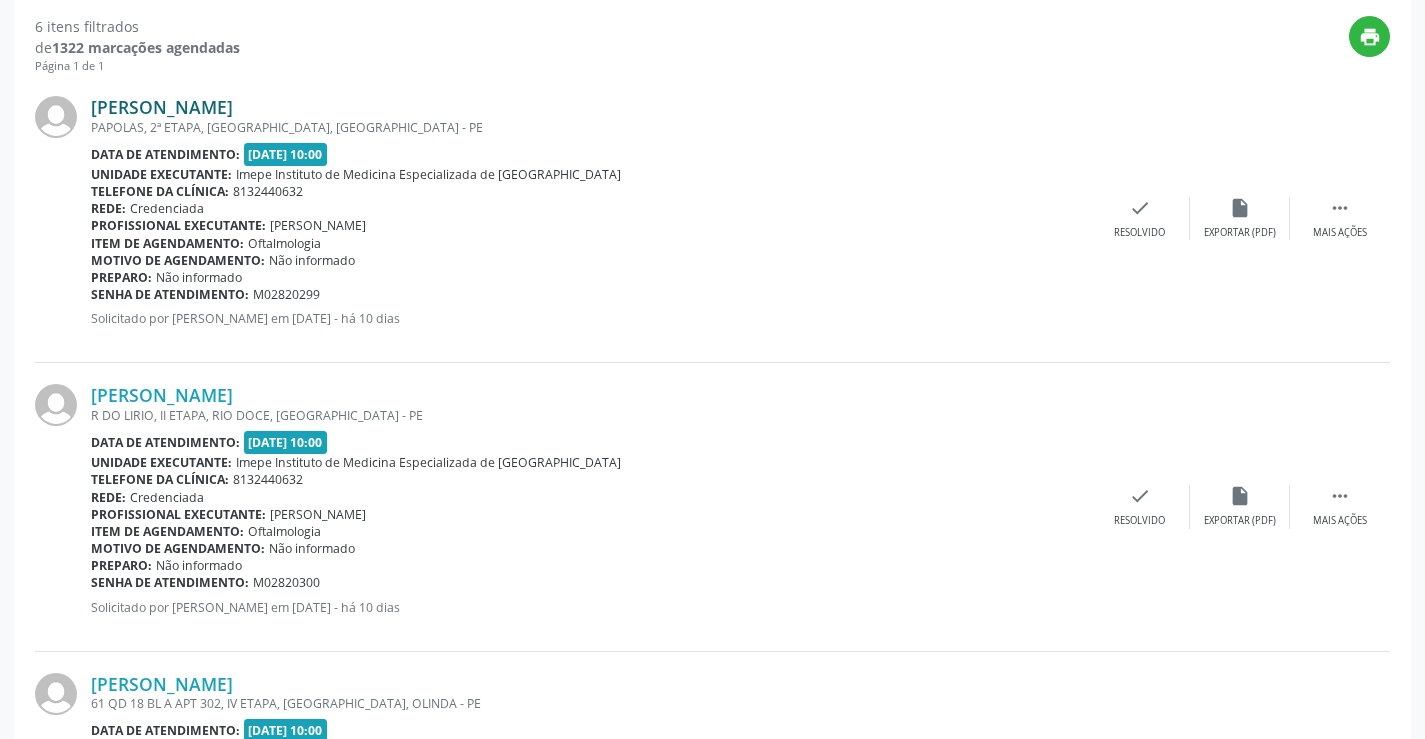 click on "[PERSON_NAME]" at bounding box center [162, 107] 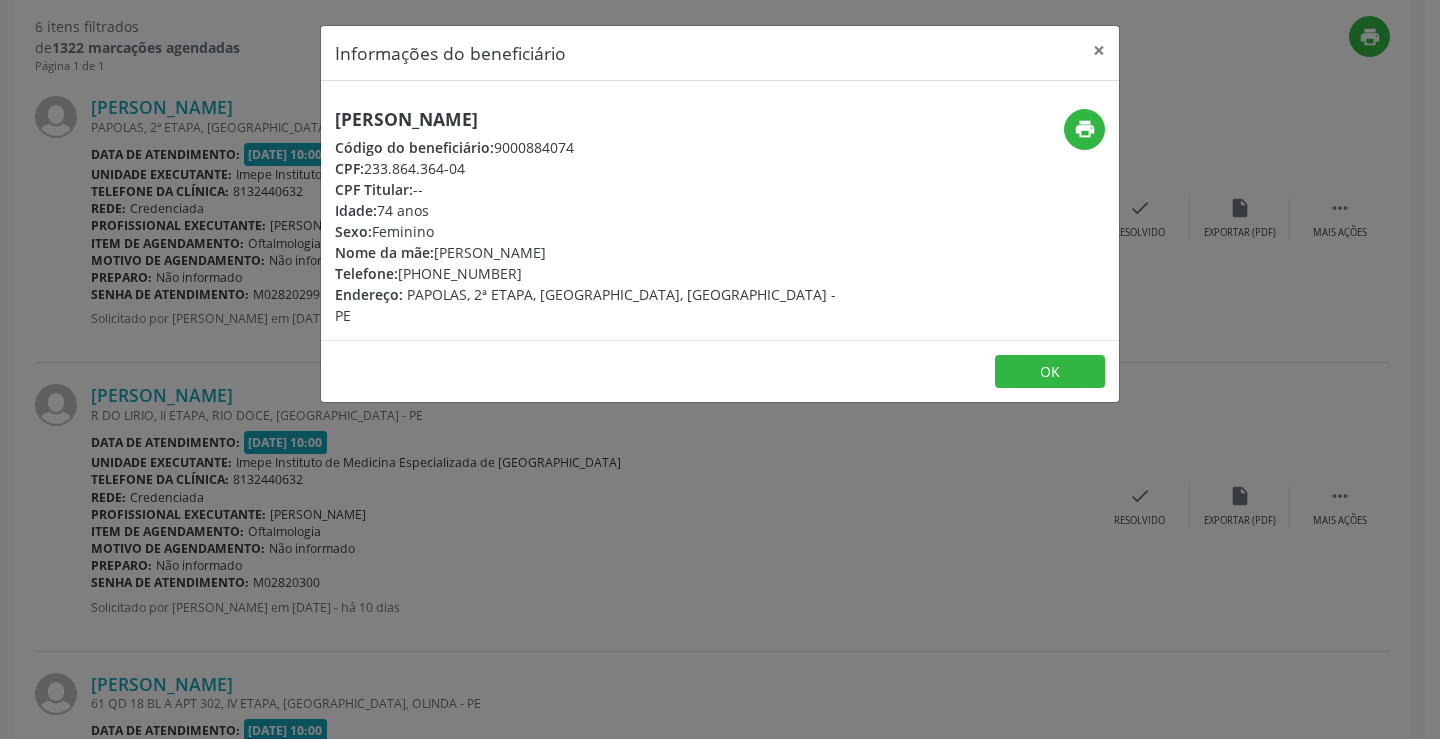 drag, startPoint x: 327, startPoint y: 113, endPoint x: 727, endPoint y: 93, distance: 400.4997 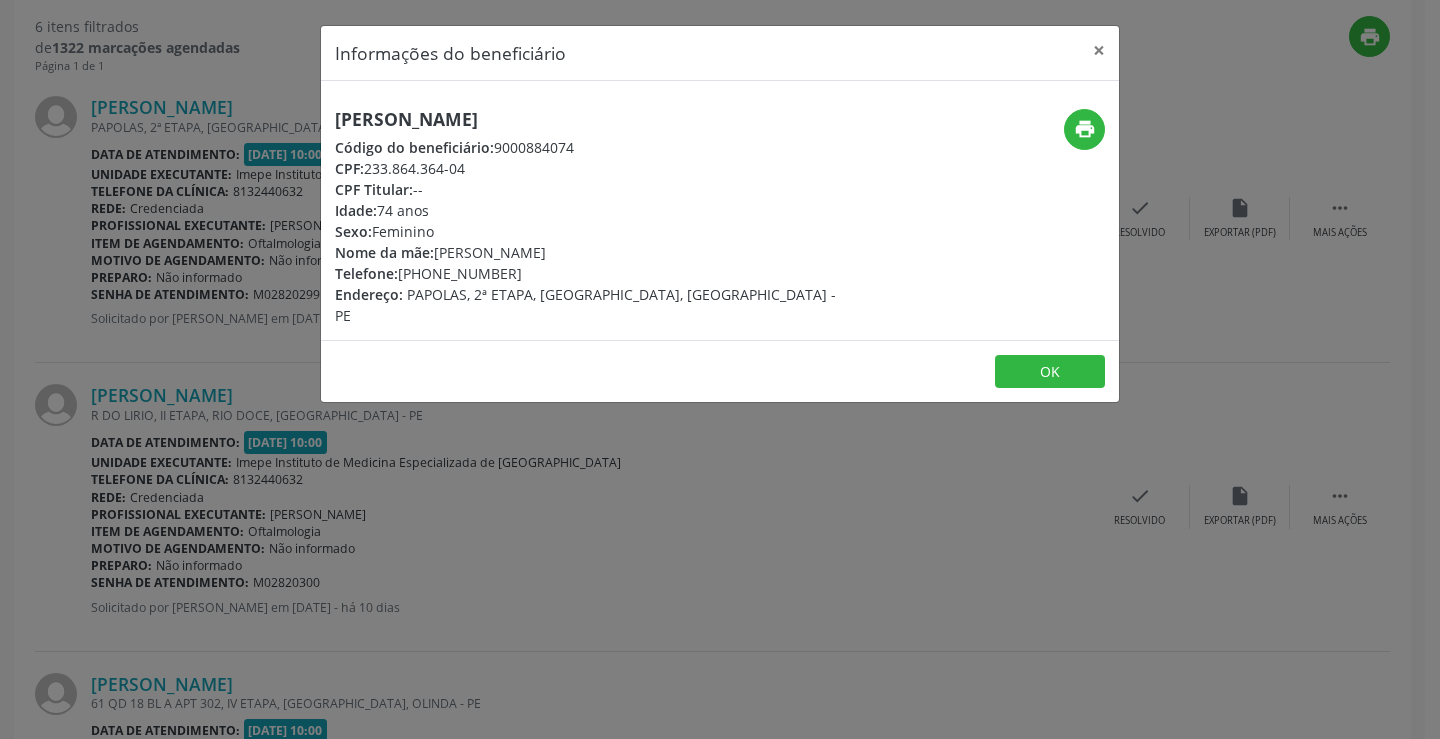 click on "Informações do beneficiário ×
[PERSON_NAME]
Código do beneficiário:
9000884074
CPF:
233.864.364-04
CPF Titular:
--
Idade:
74 anos
Sexo:
[GEOGRAPHIC_DATA]
Nome da mãe:
[PERSON_NAME]
Telefone:
[PHONE_NUMBER]
Endereço:
PAPOLAS, 2ª ETAPA, [GEOGRAPHIC_DATA], OLINDA - PE
print OK" at bounding box center (720, 369) 